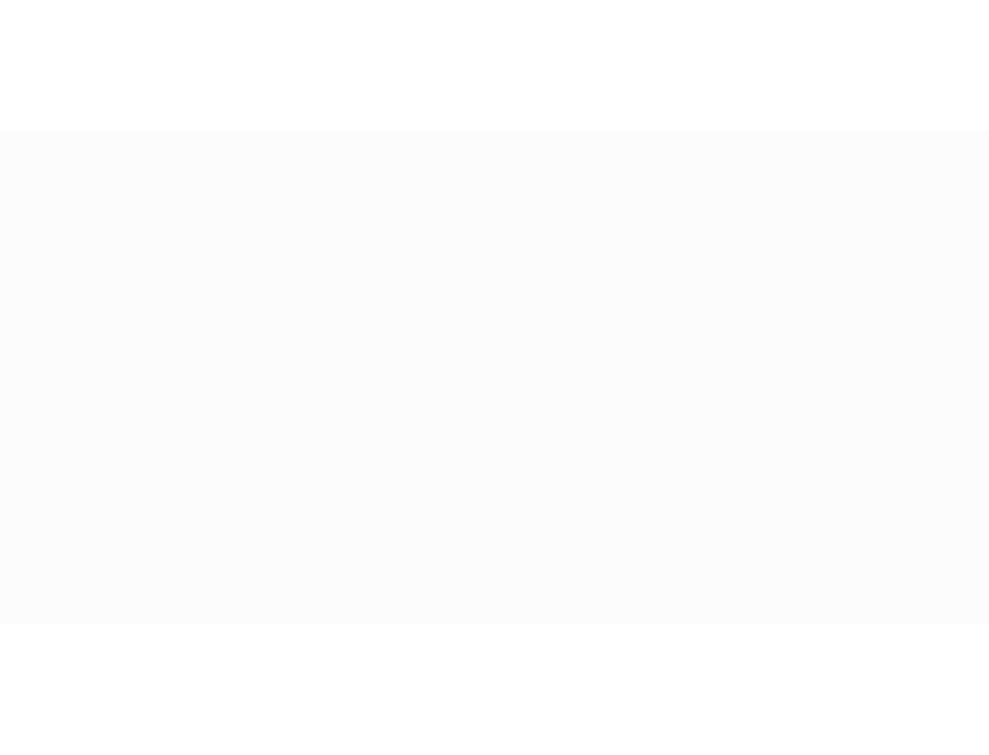 scroll, scrollTop: 0, scrollLeft: 0, axis: both 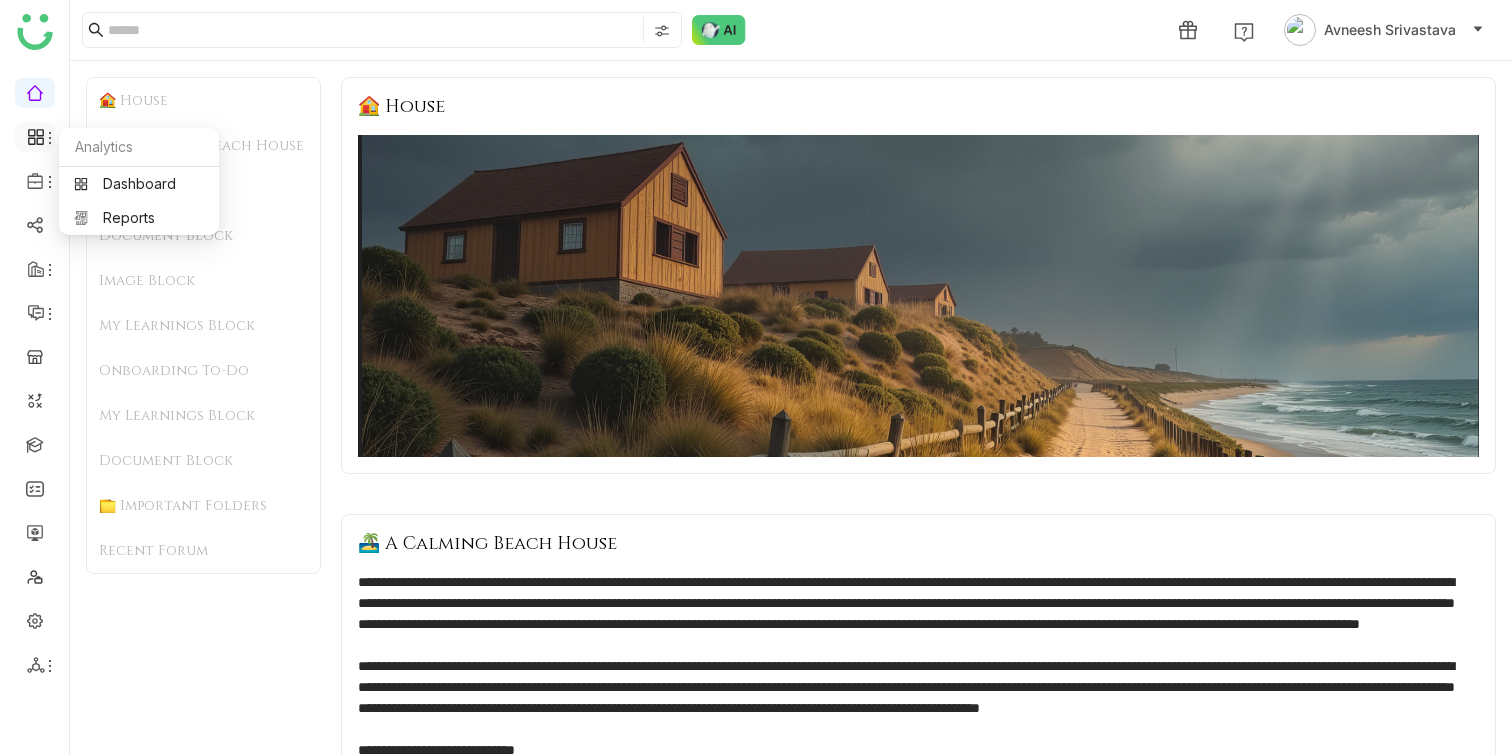 click 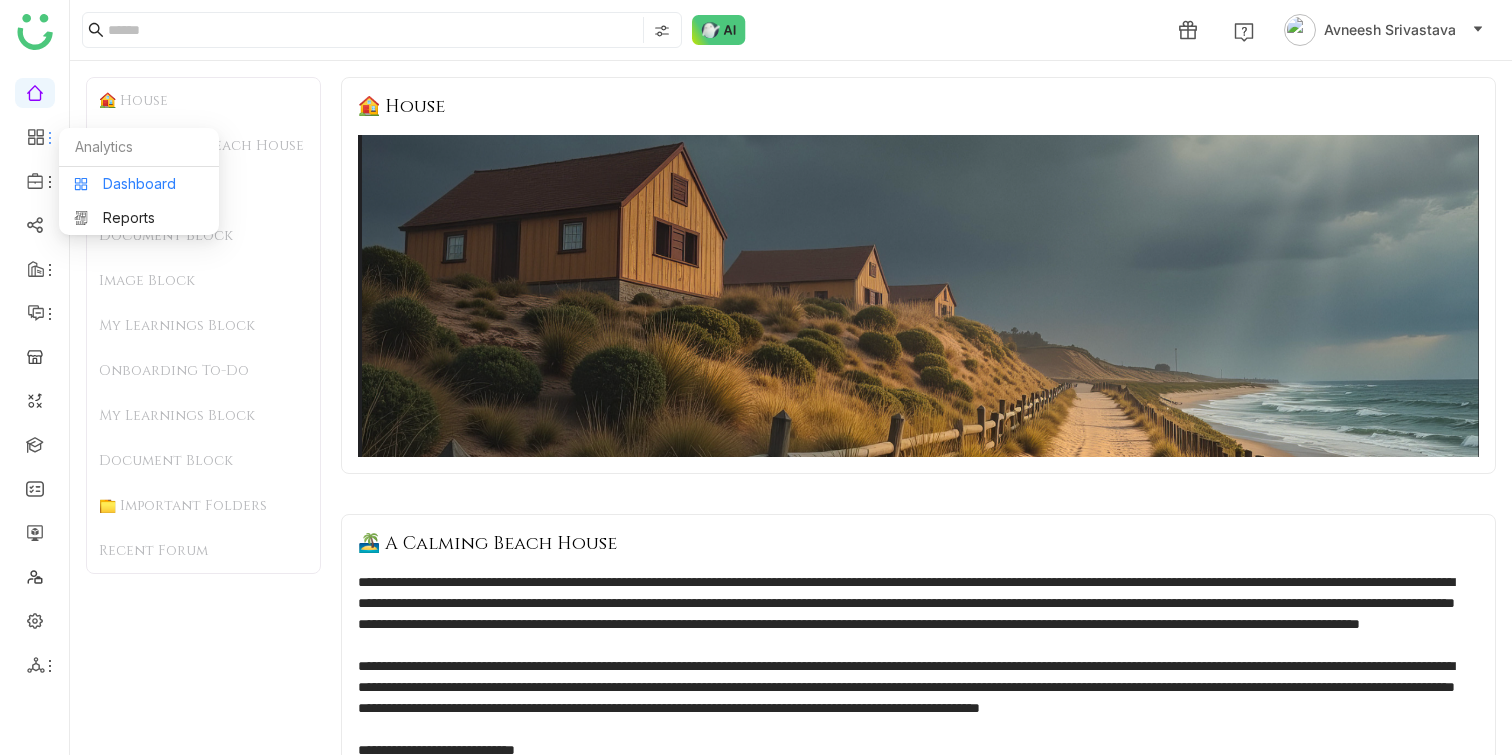 click on "Dashboard" at bounding box center [139, 184] 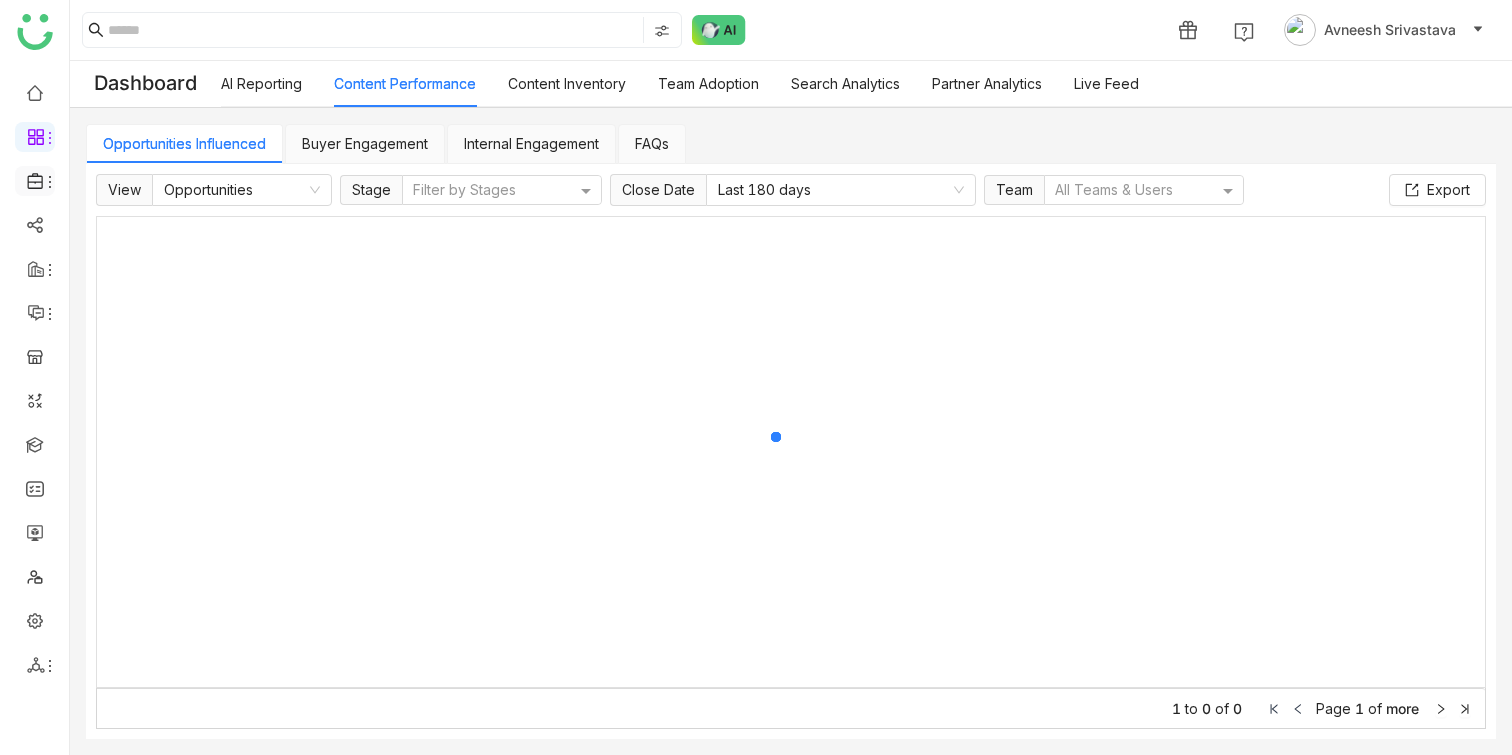click 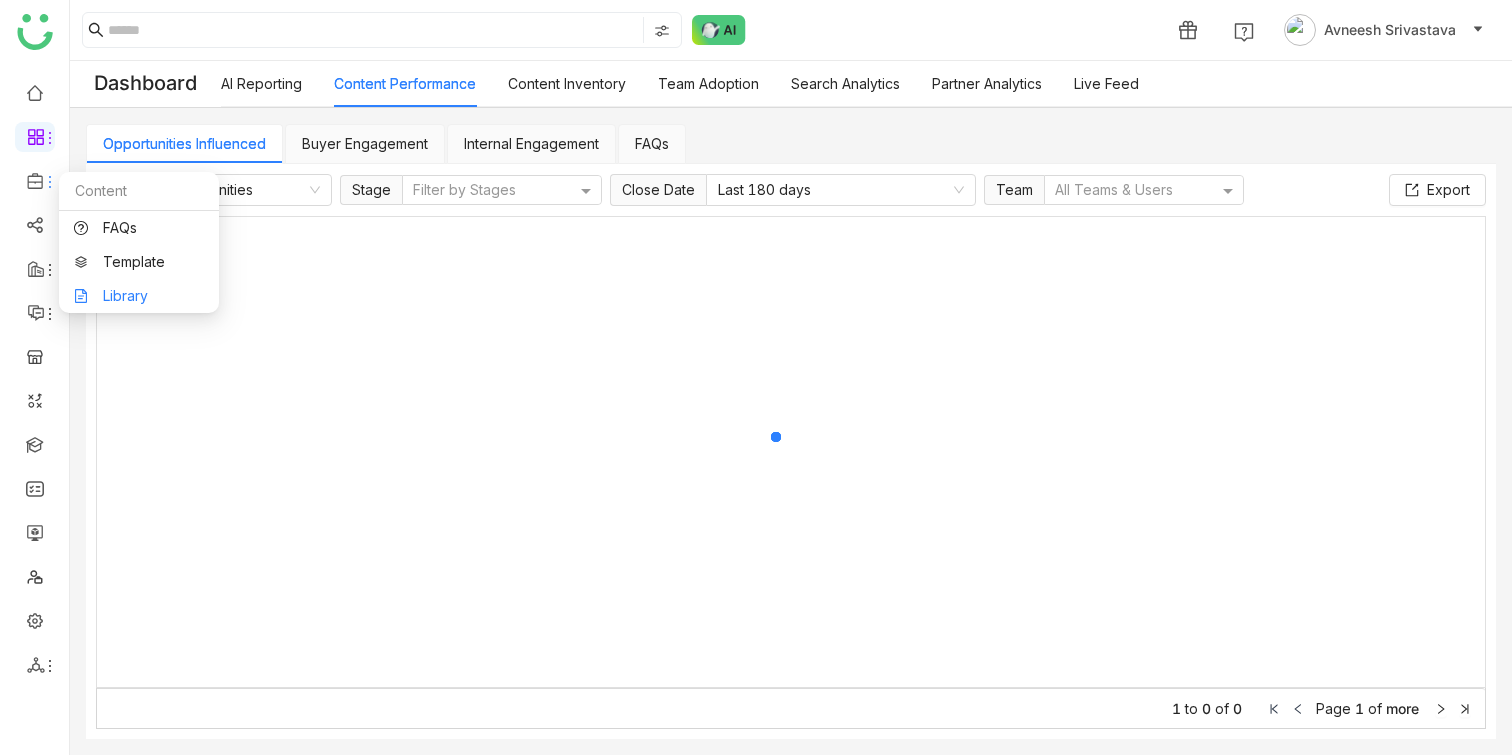 click on "Library" at bounding box center (139, 296) 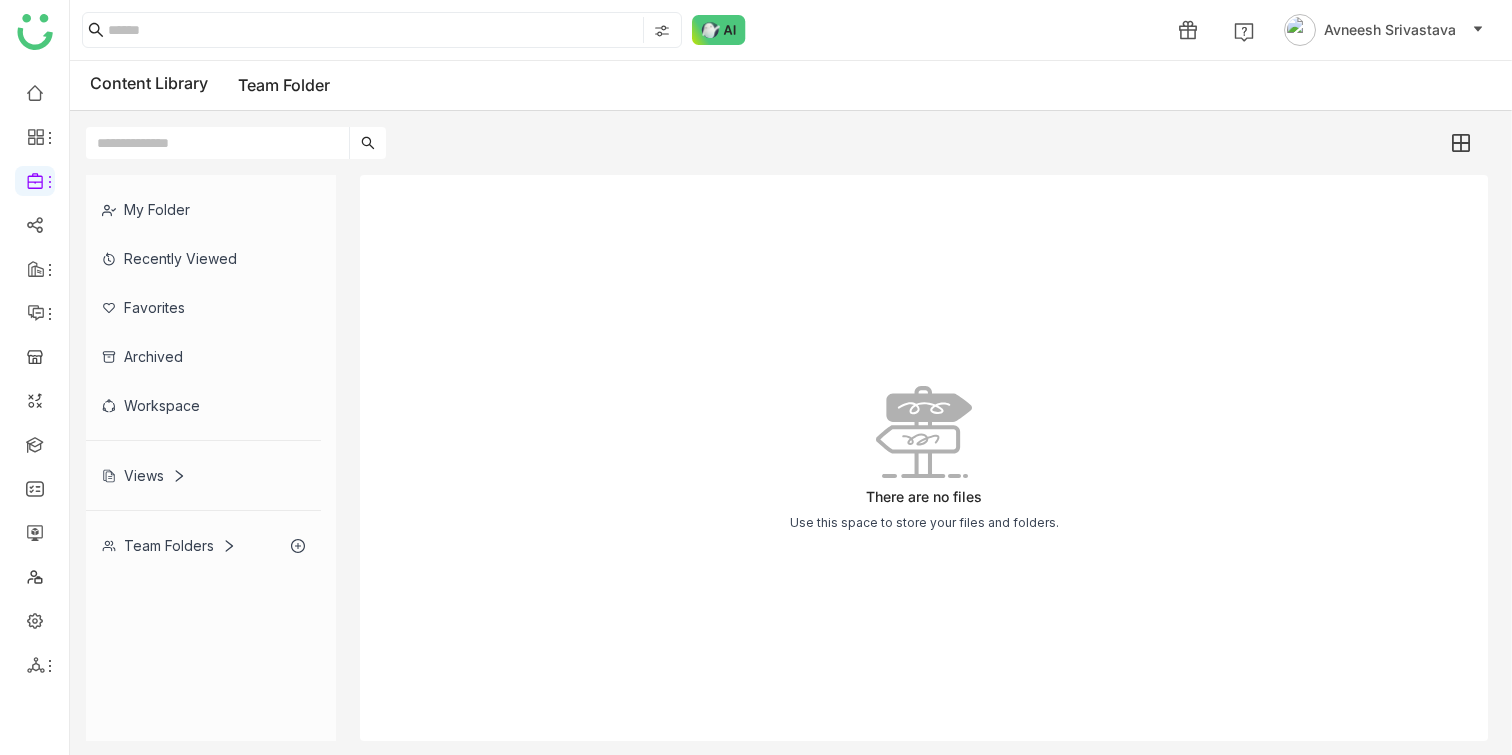 click on "My Folder" 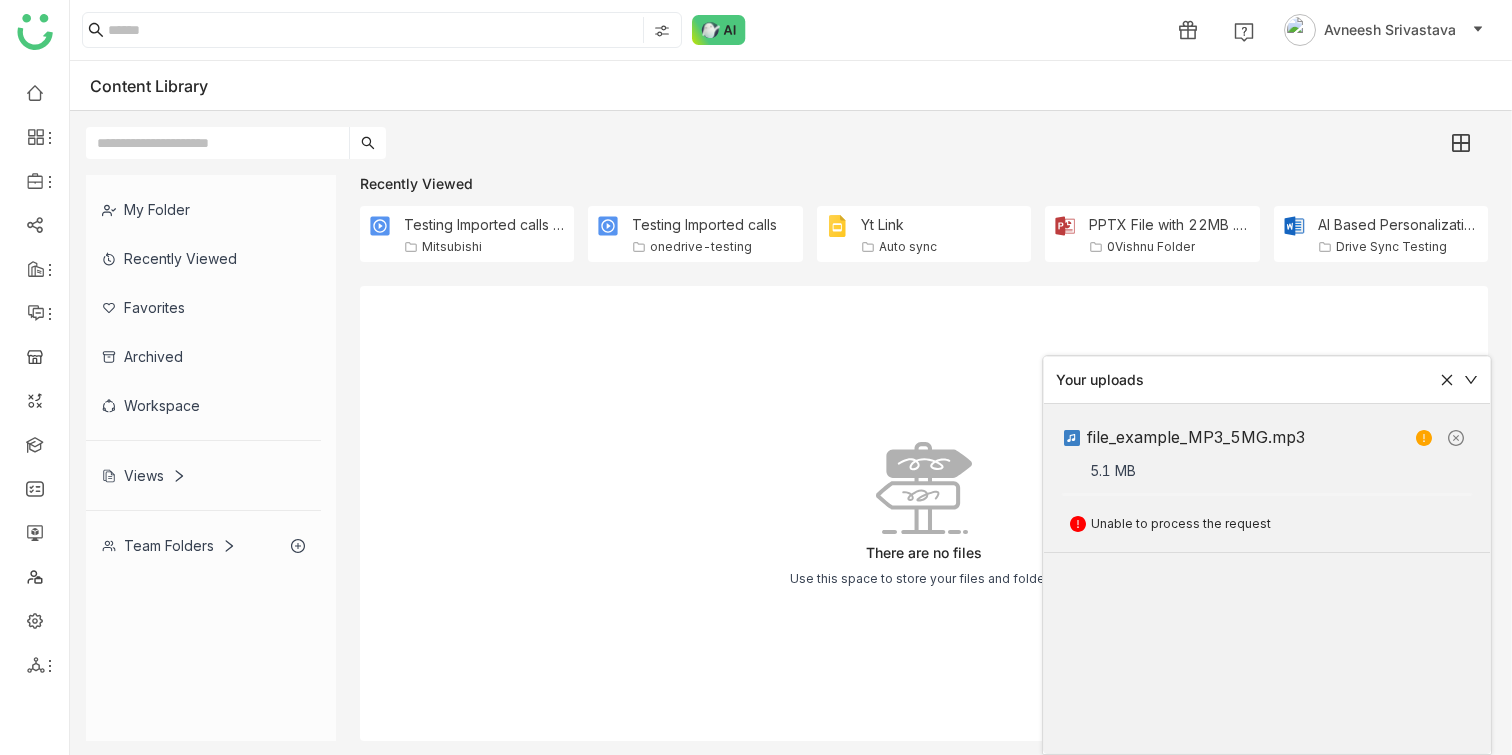 click on "My Folder" 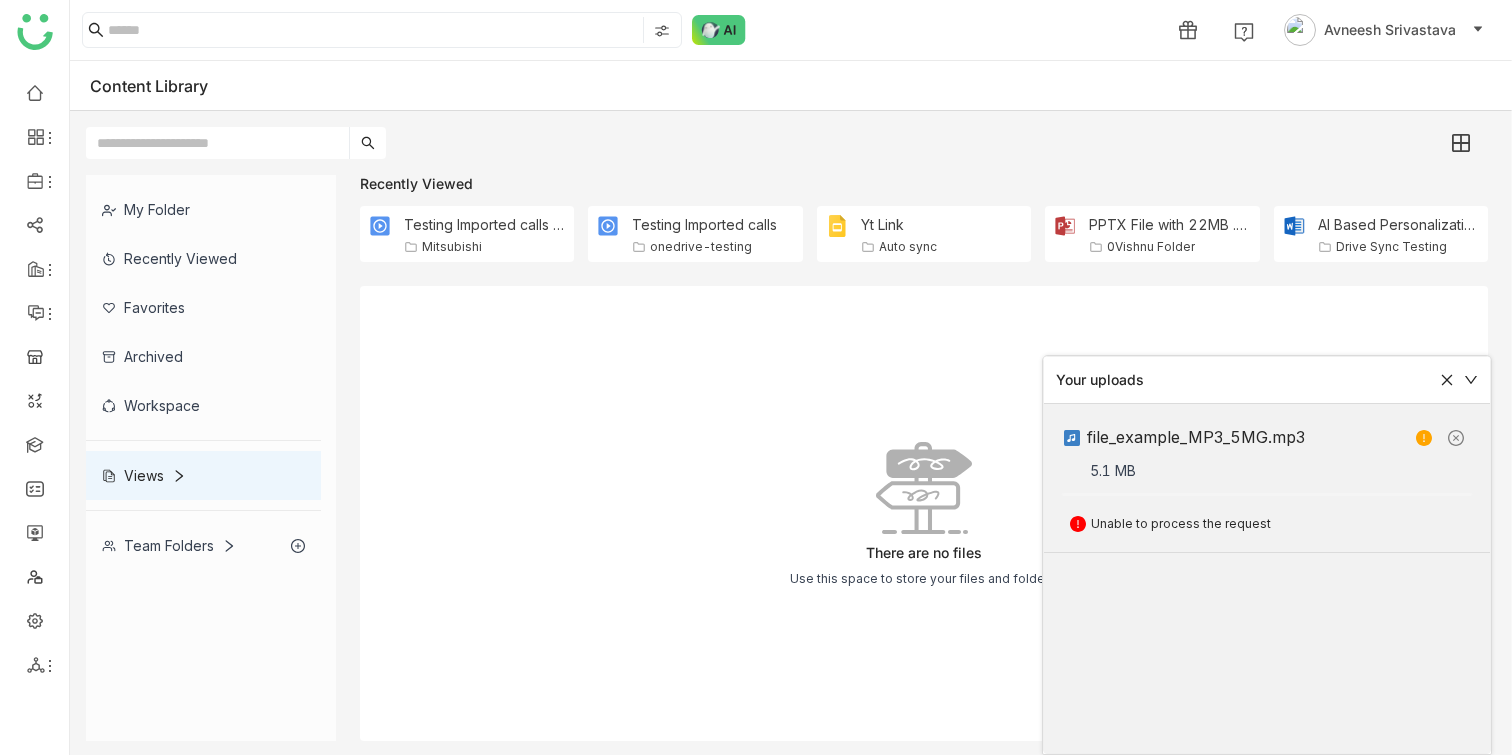 click on "Team Folders" 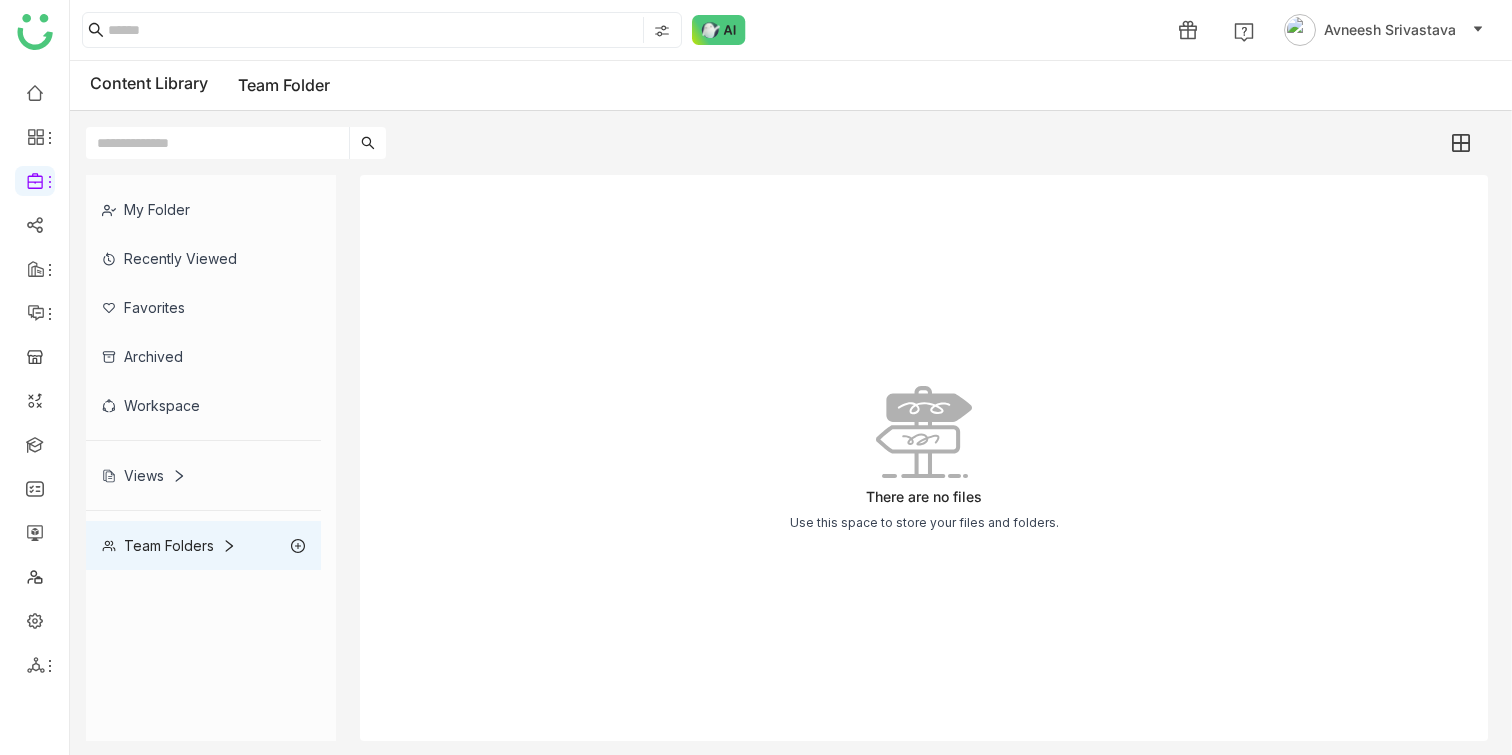 click on "My Folder" 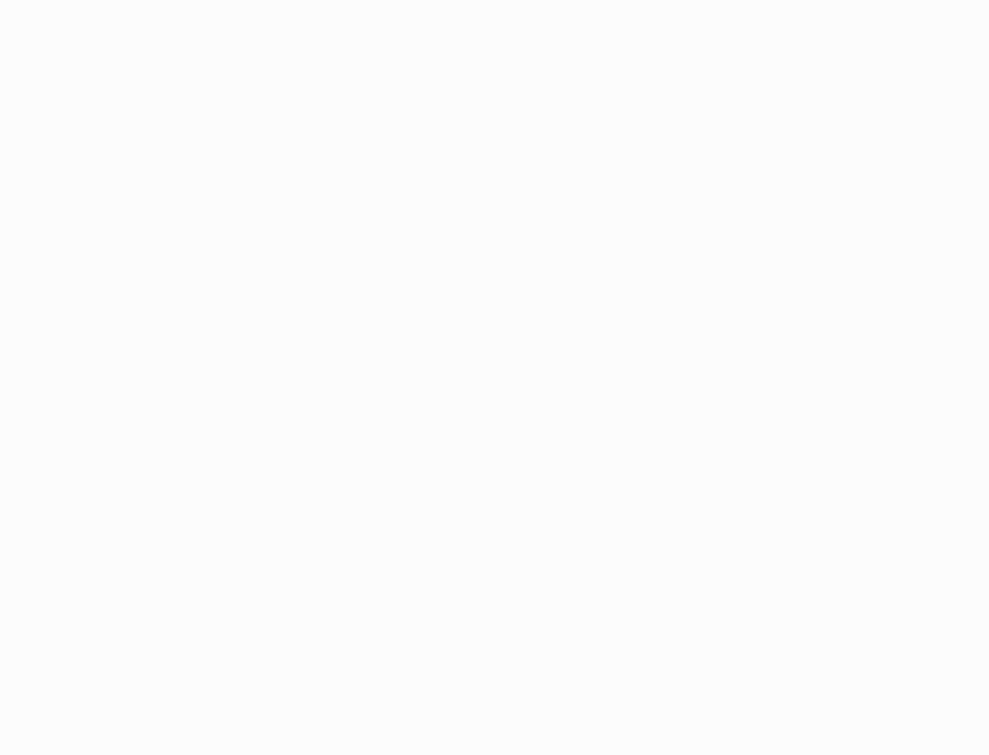 scroll, scrollTop: 0, scrollLeft: 0, axis: both 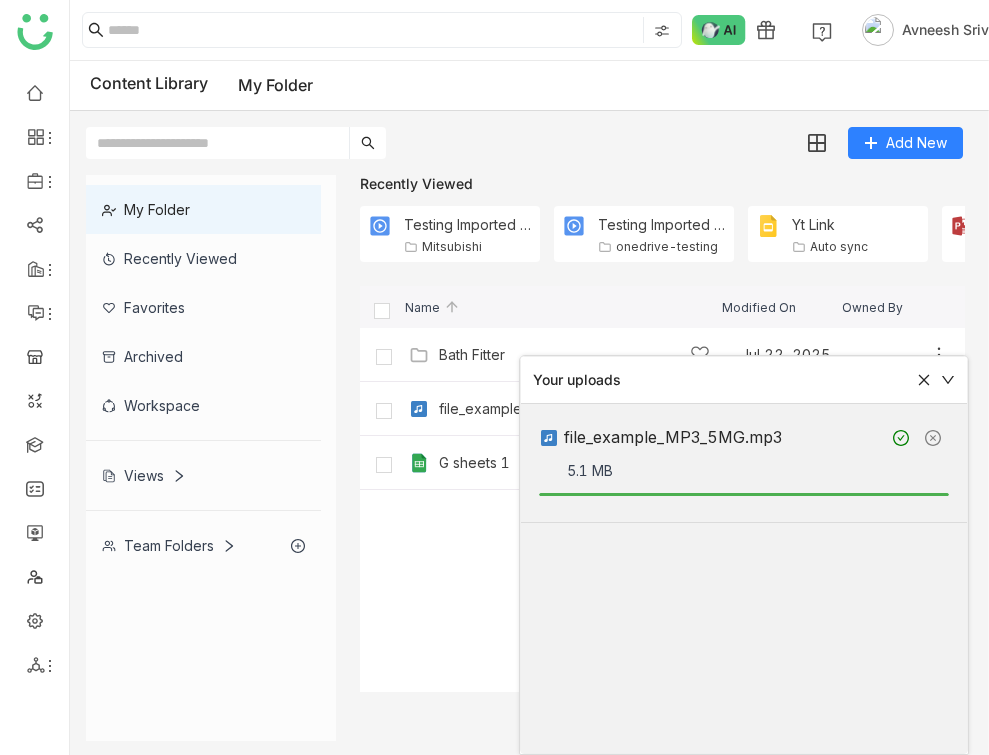 click 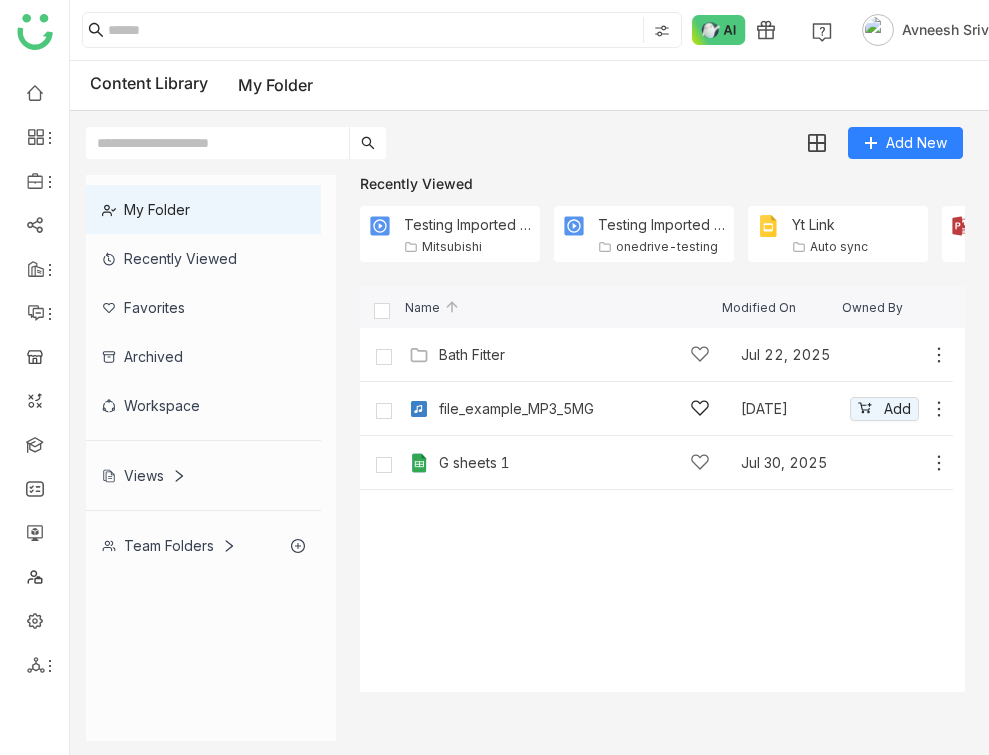 click on "file_example_MP3_5MG   [DATE]
Add" 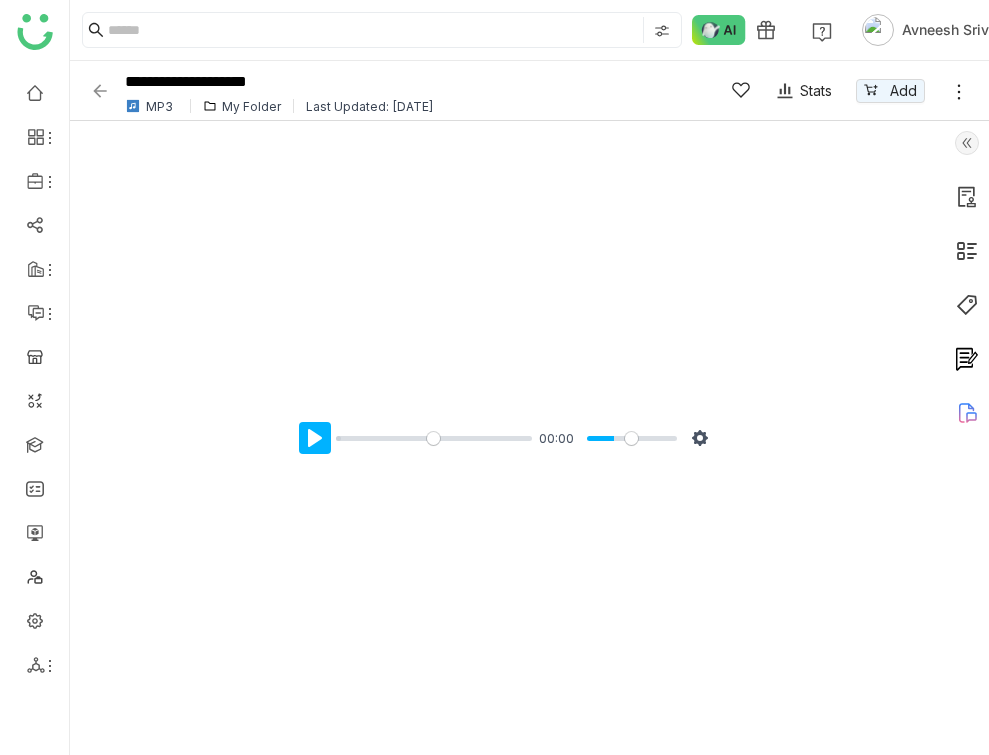 click on "Pause Play" 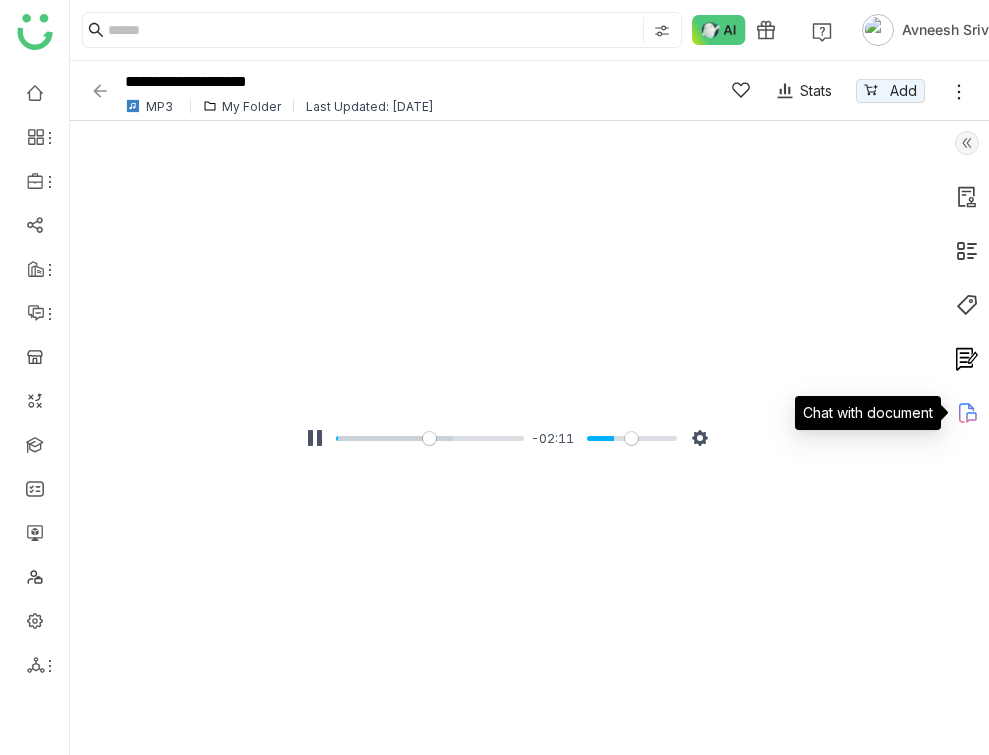 click 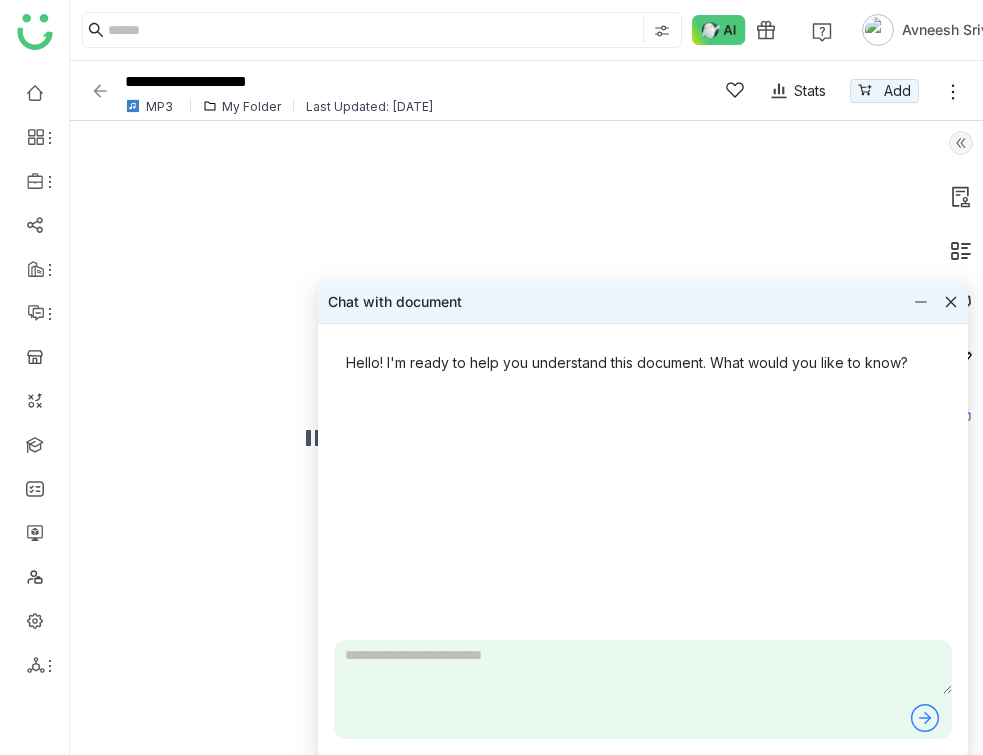 click 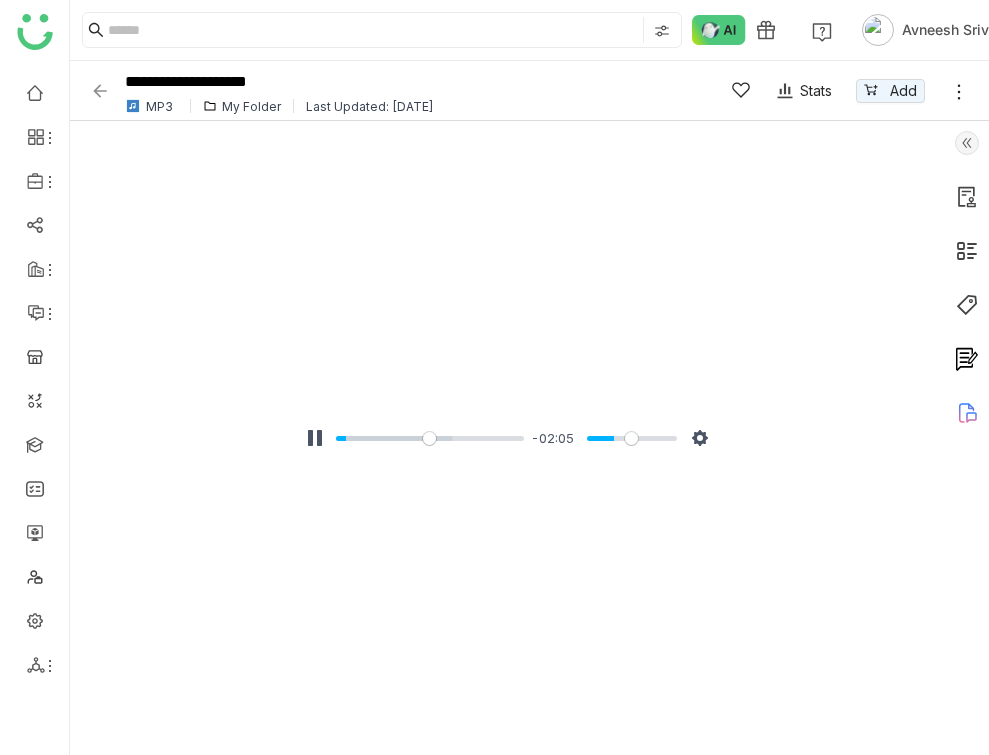 click on "Pause Play % buffered 00:00 -02:05 Settings Captions Disabled Quality undefined Speed Normal Captions Go back to previous menu Quality Go back to previous menu Speed Go back to previous menu 0.5× 0.75× Normal 1.25× 1.5× 1.75× 2× 4× Exit fullscreen Enter fullscreen Play" 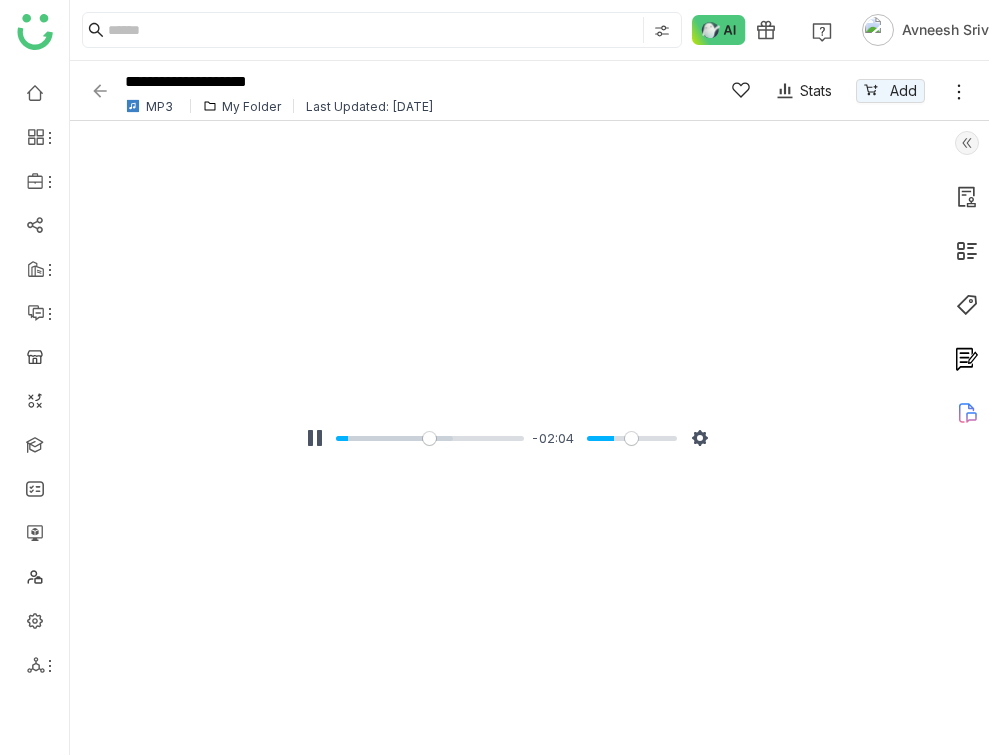 click on "**********" 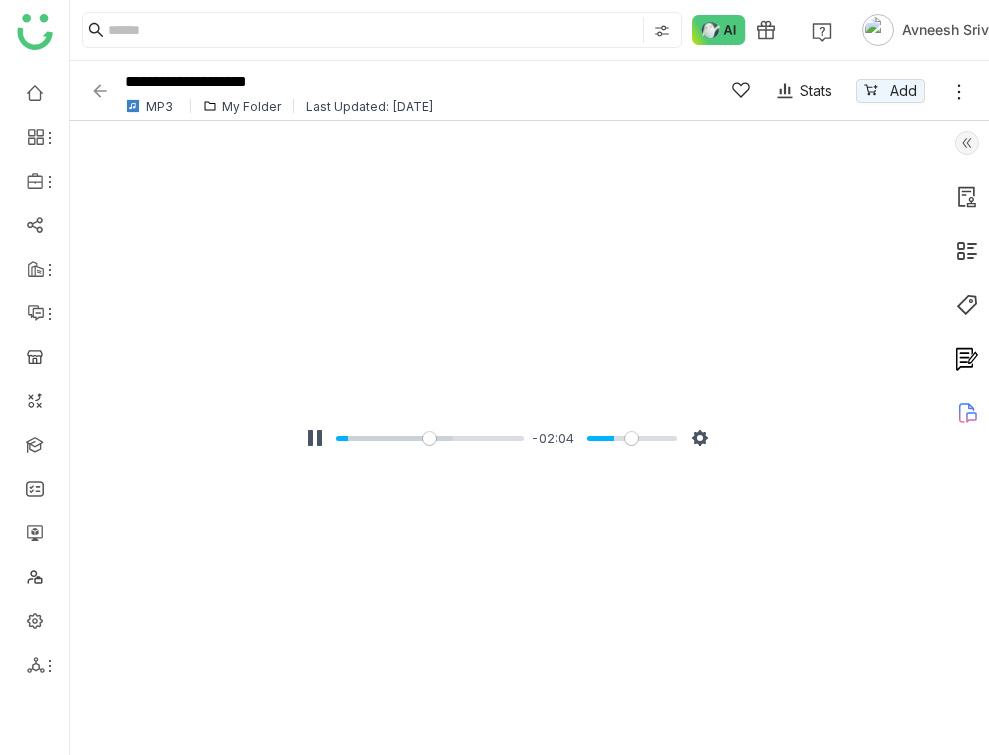 type on "****" 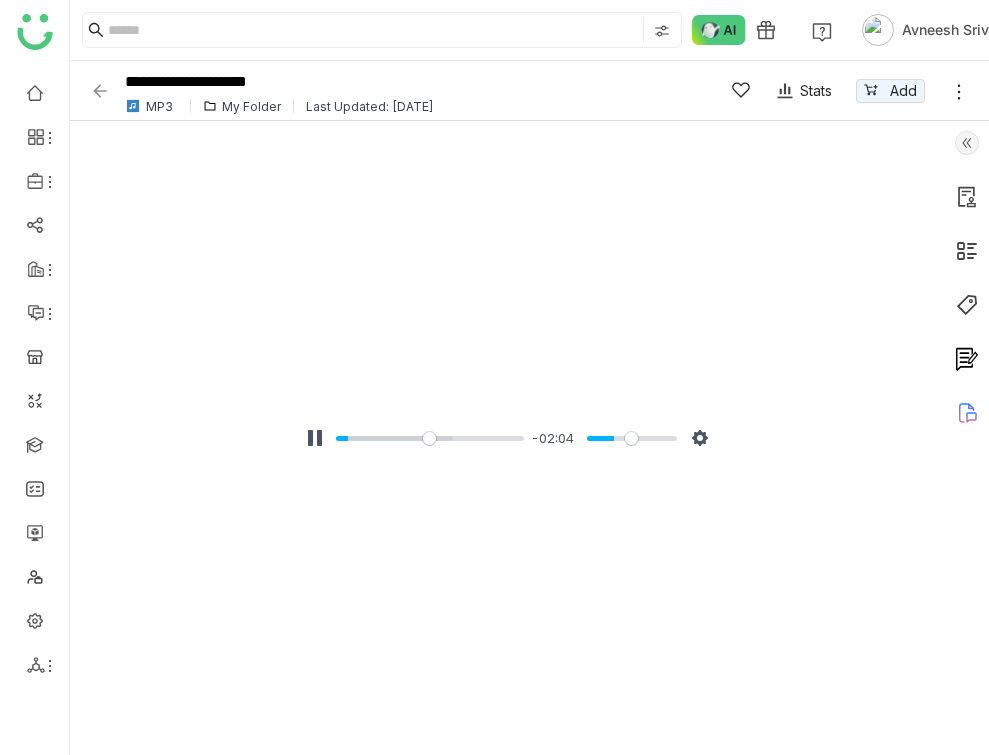 click 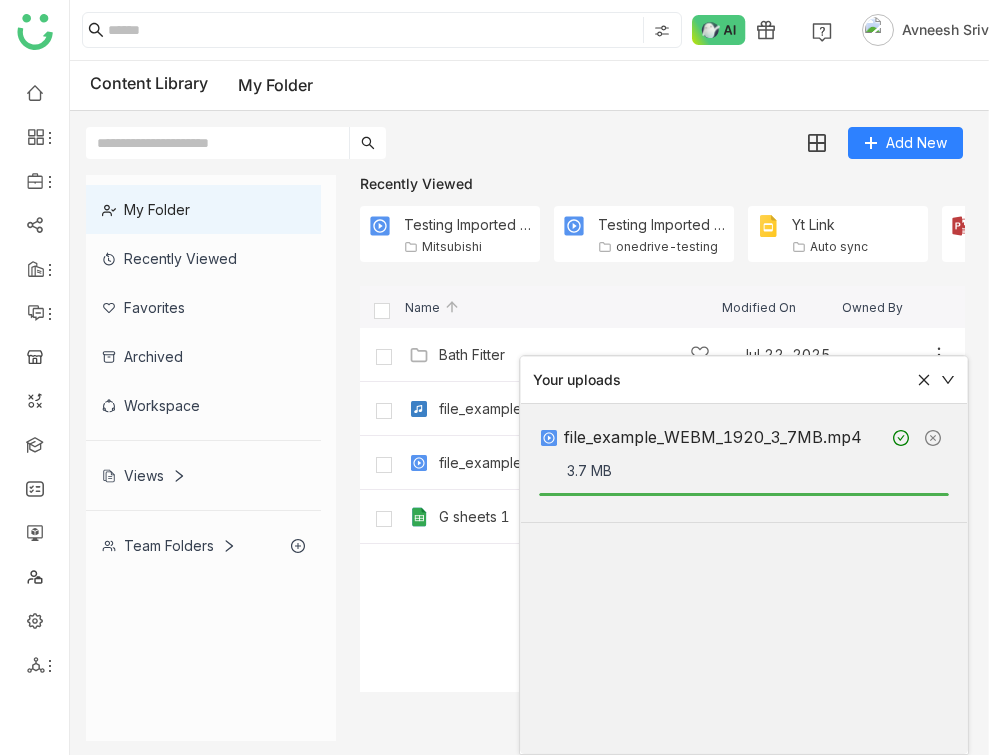 click on "file_example_WEBM_1920_3_7MB   [DATE]
Add" 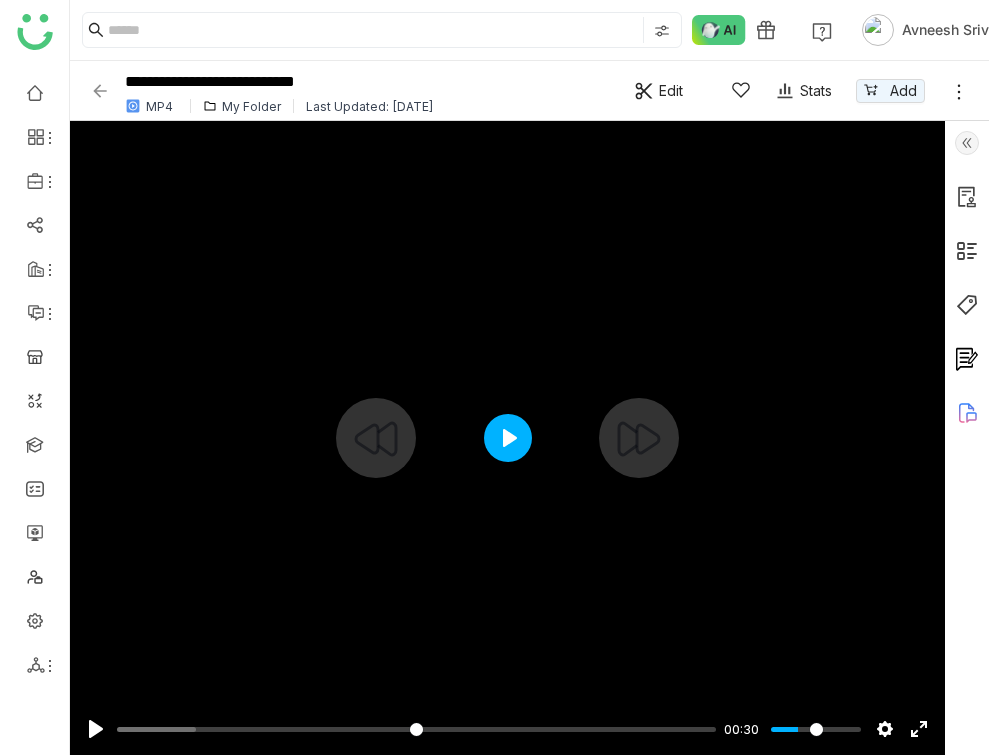 click on "Play" 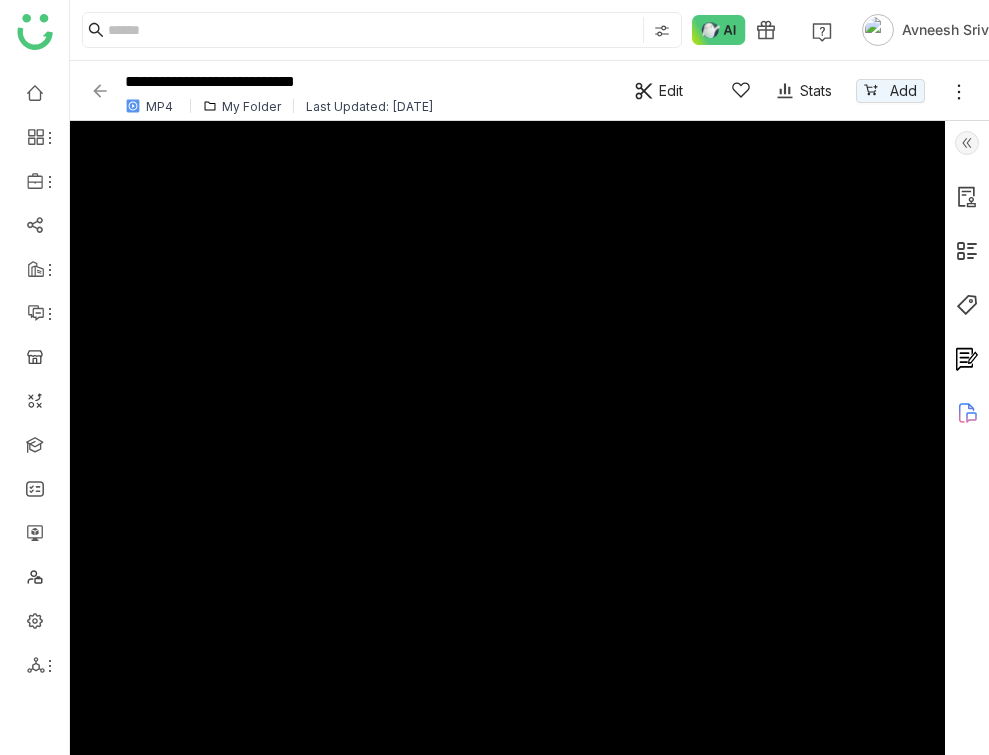 type on "*****" 